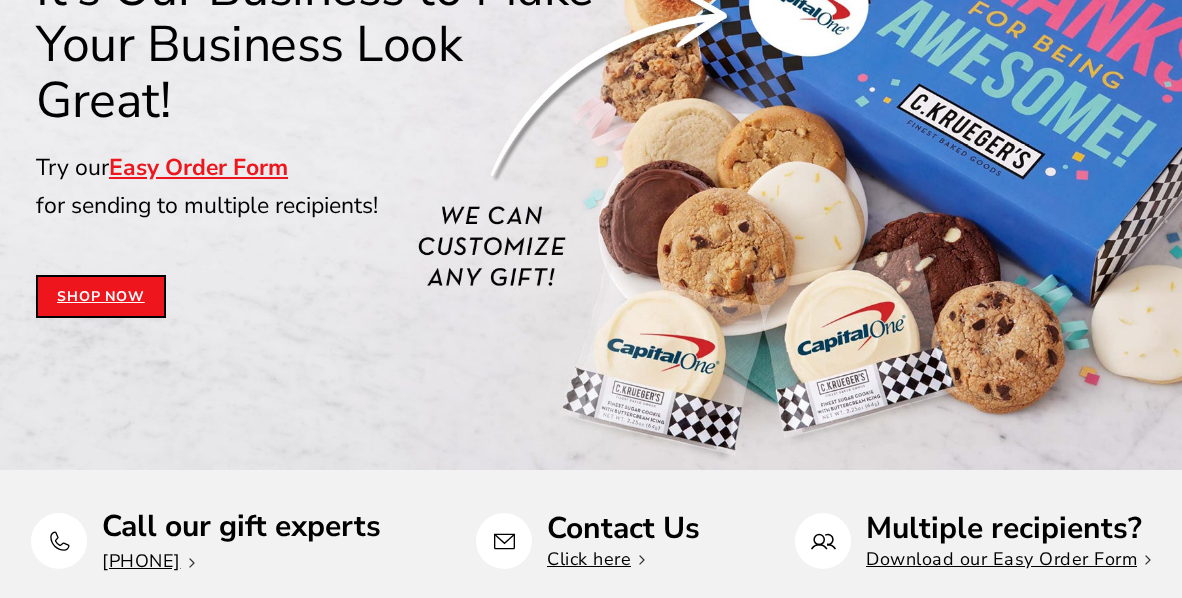 scroll, scrollTop: 300, scrollLeft: 0, axis: vertical 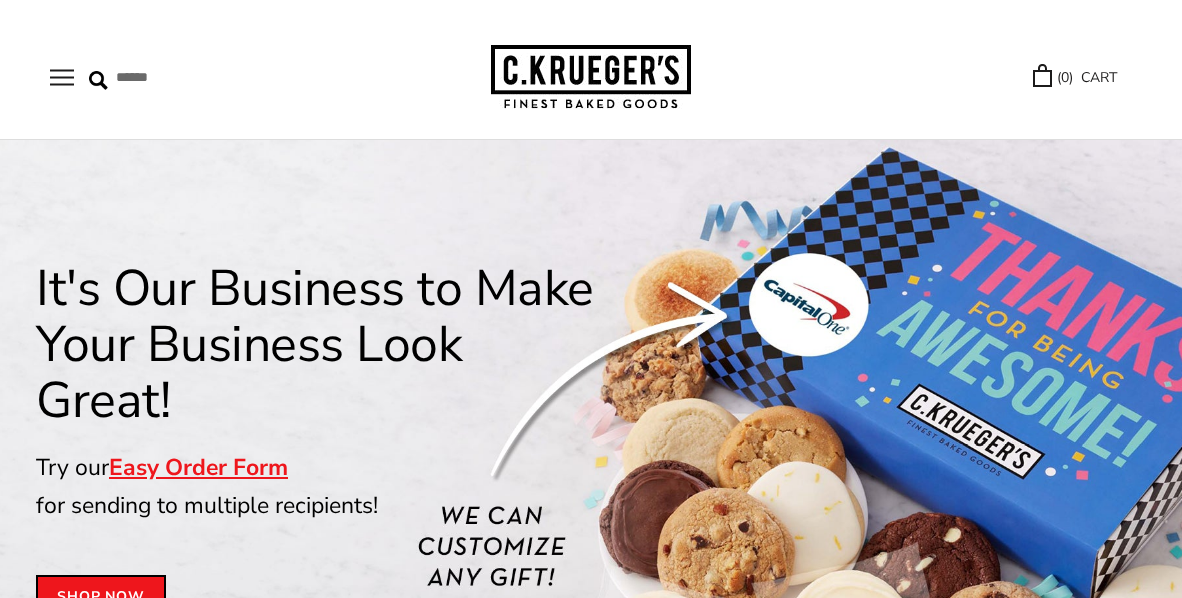 click at bounding box center [62, 77] 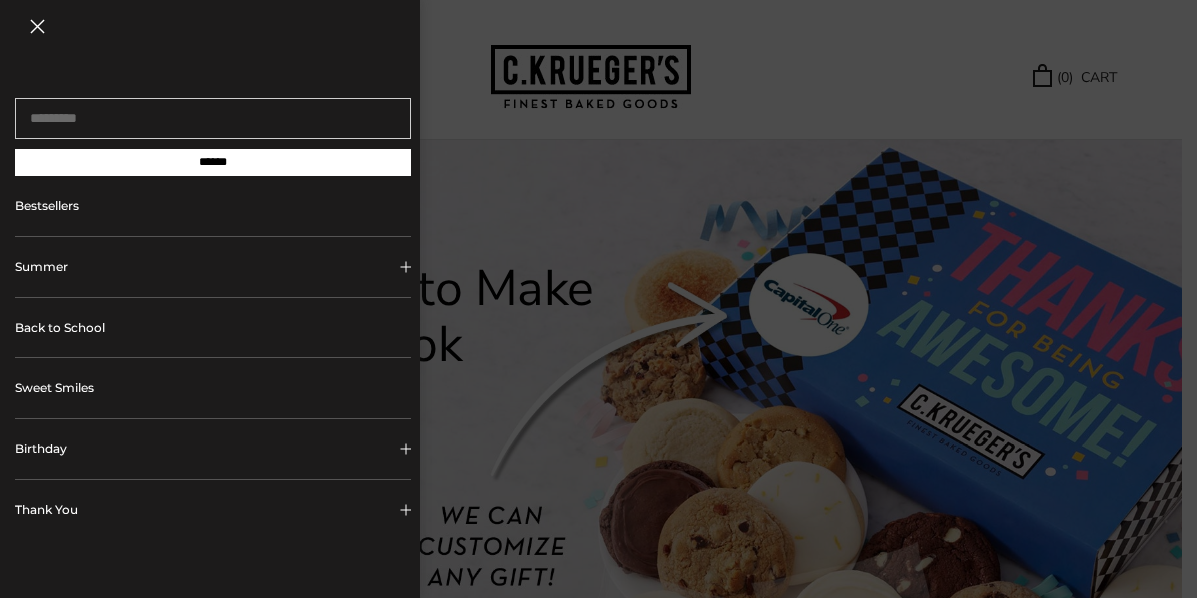 click at bounding box center [405, 266] 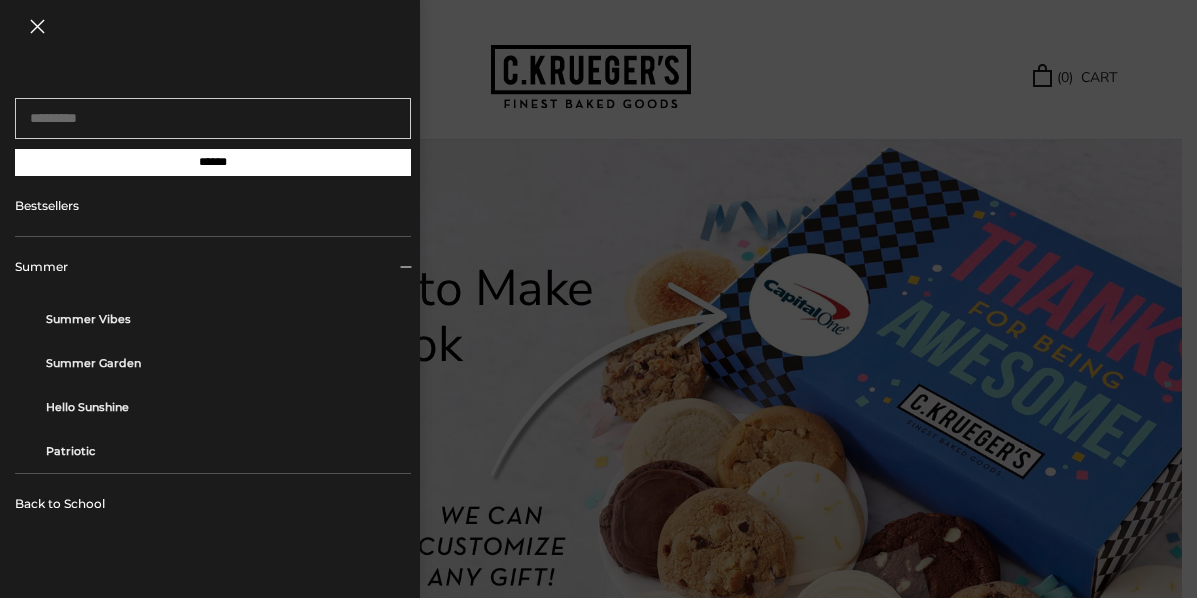 click on "Back to School" at bounding box center (213, 504) 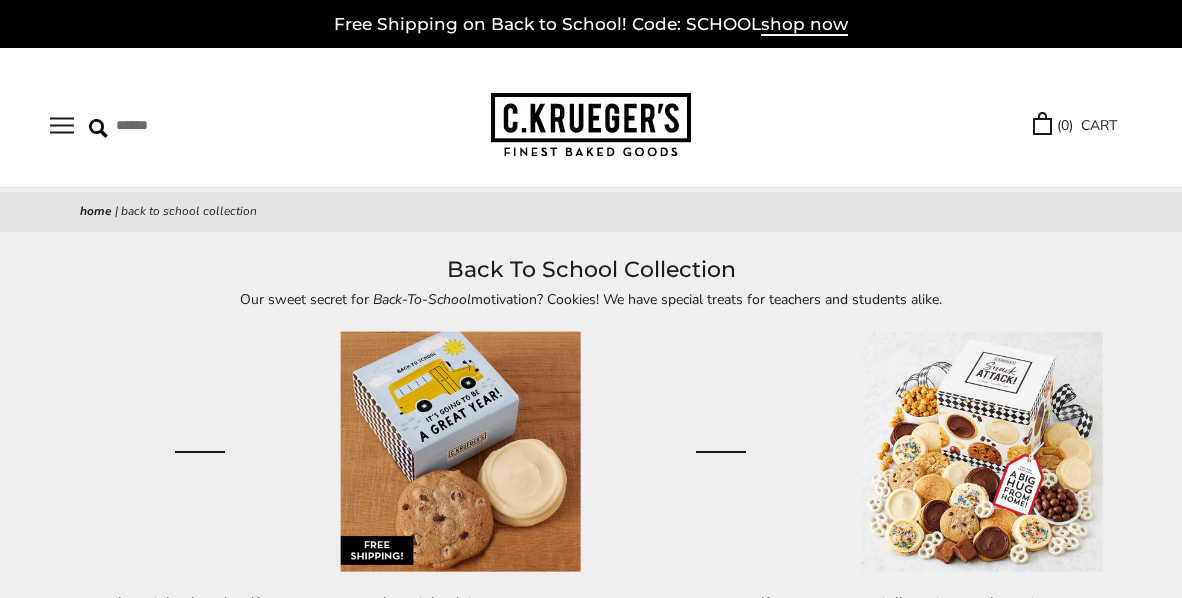 scroll, scrollTop: 0, scrollLeft: 0, axis: both 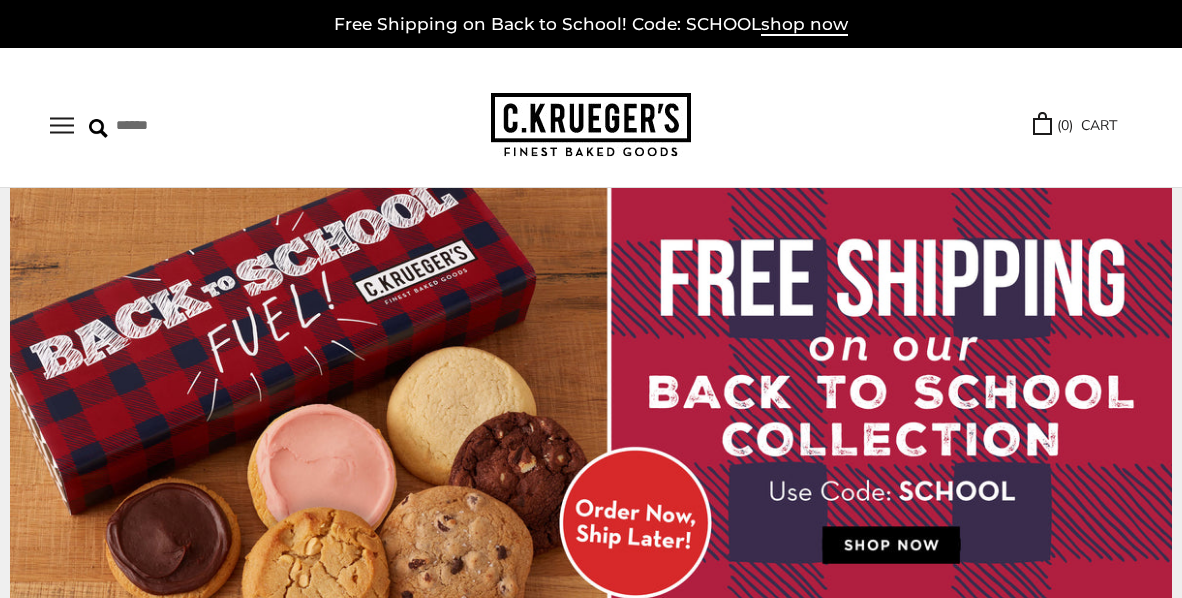 click at bounding box center [62, 125] 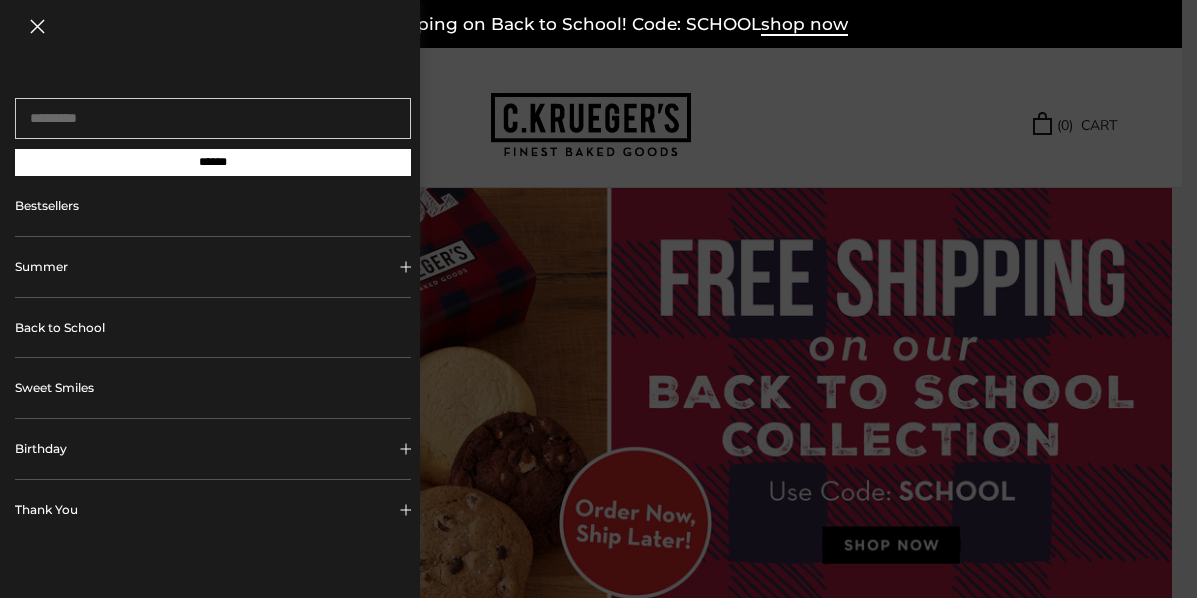 click on "Bestsellers" at bounding box center [213, 206] 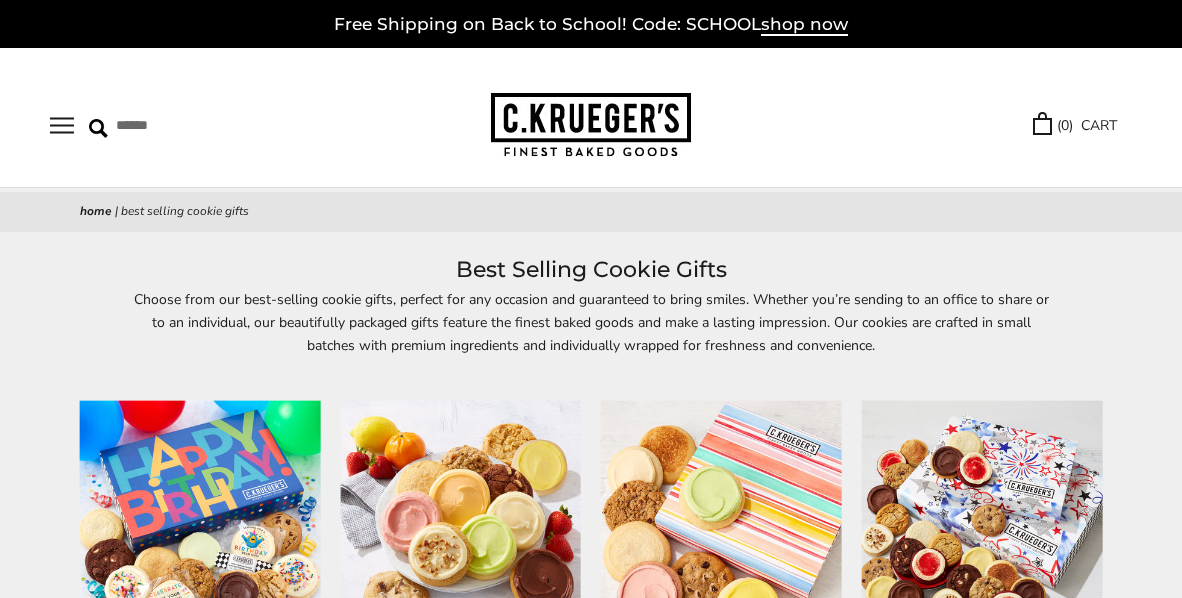 scroll, scrollTop: 0, scrollLeft: 0, axis: both 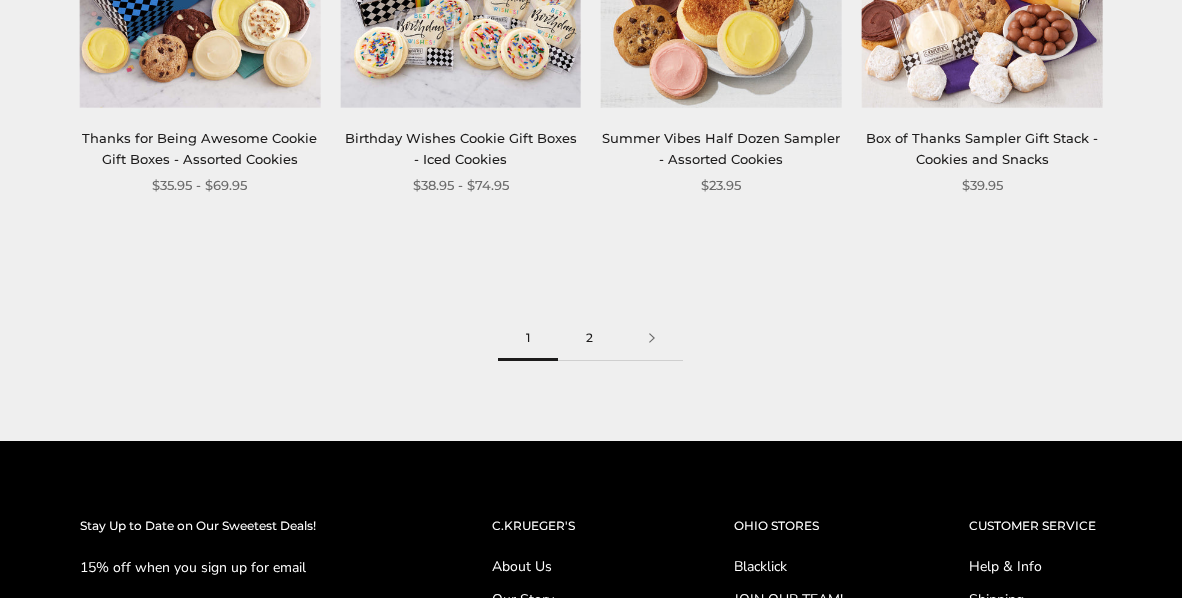 click on "2" at bounding box center [589, 338] 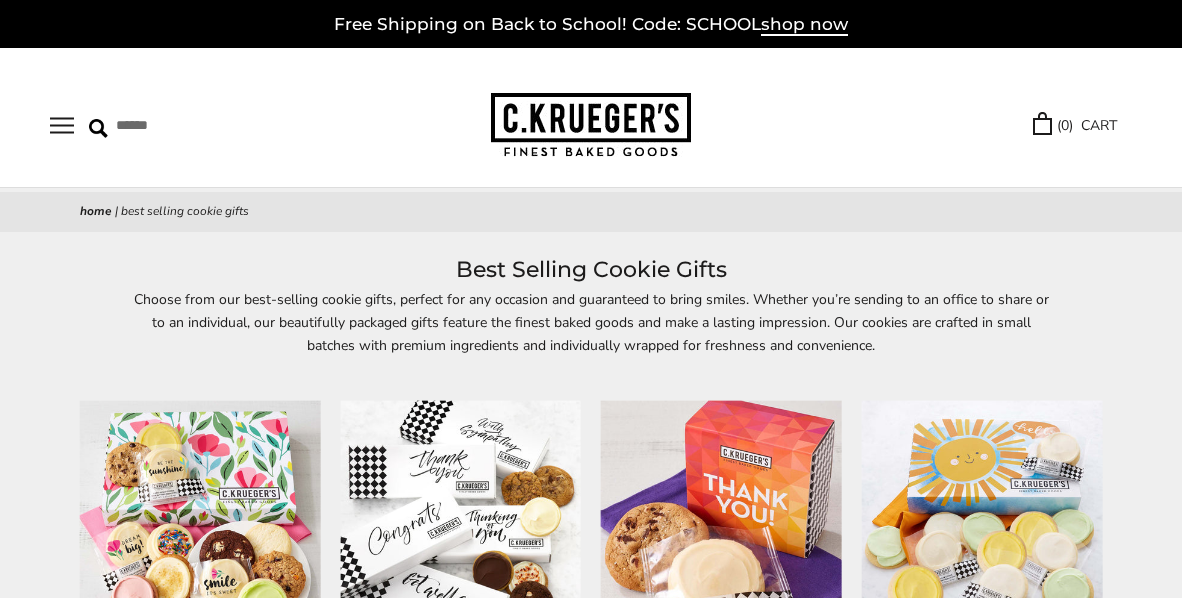 scroll, scrollTop: 0, scrollLeft: 0, axis: both 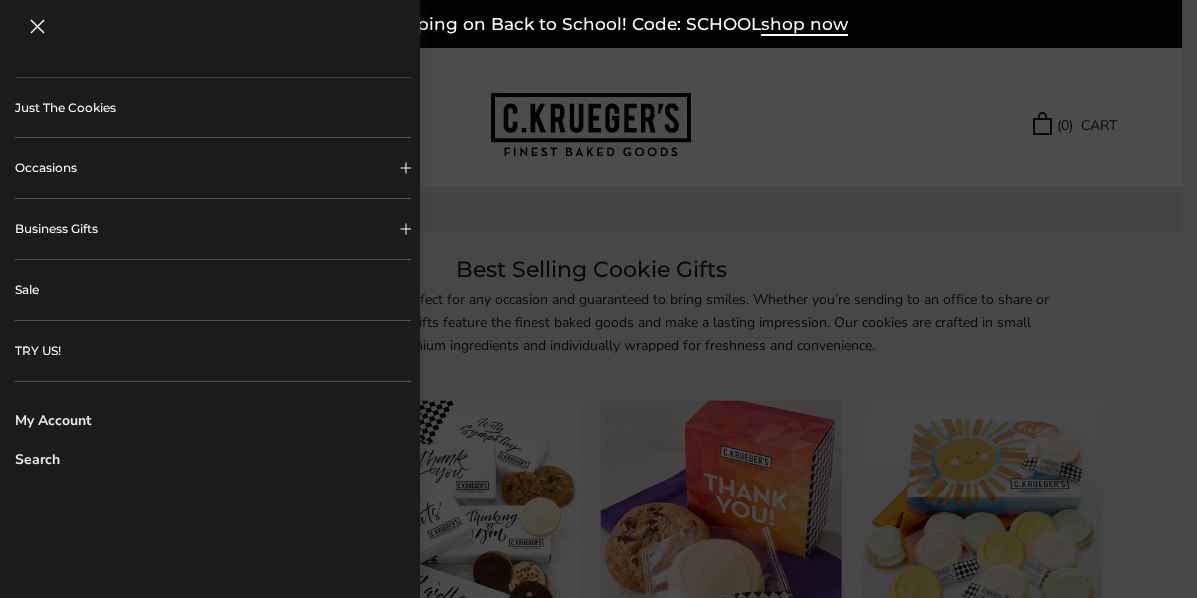 click on "Sale" at bounding box center [213, 290] 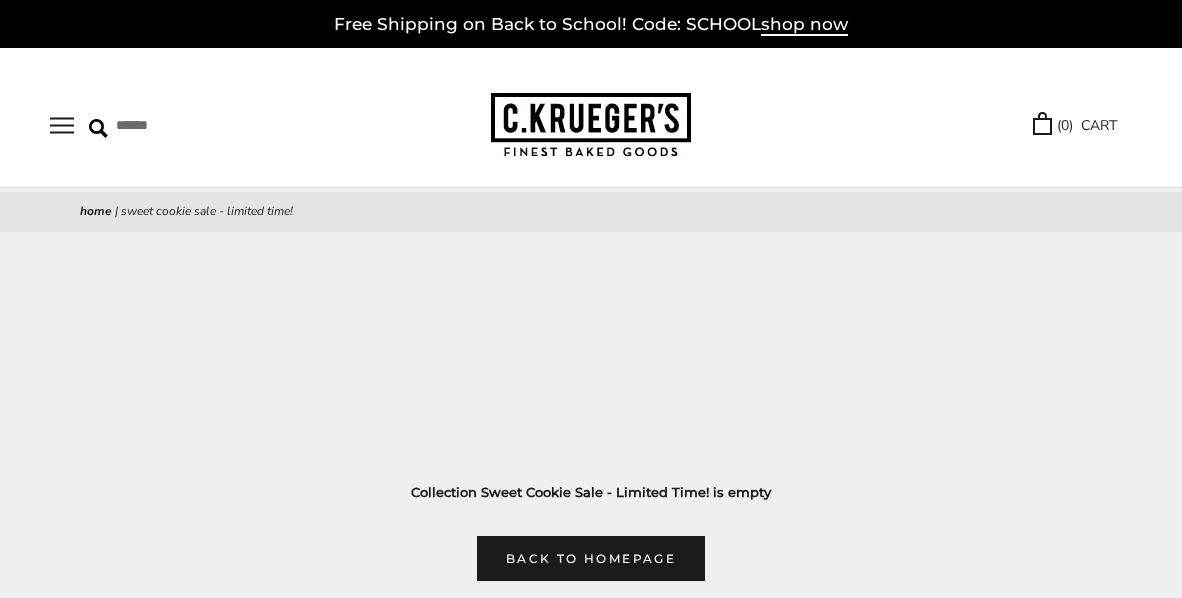 scroll, scrollTop: 0, scrollLeft: 0, axis: both 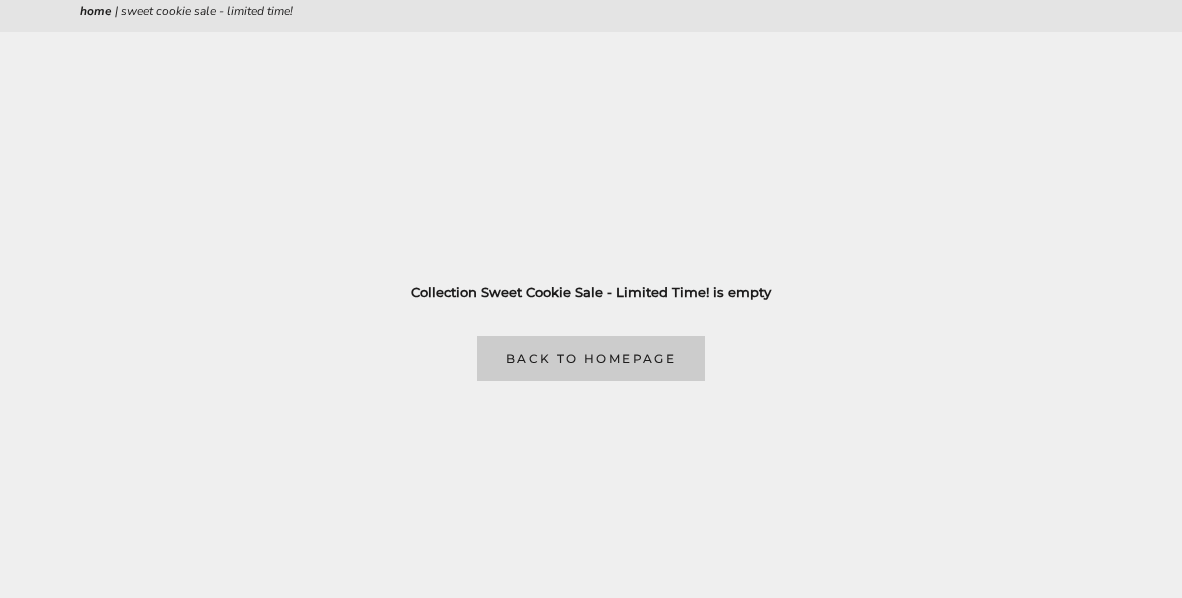 click on "Back to homepage" at bounding box center (591, 358) 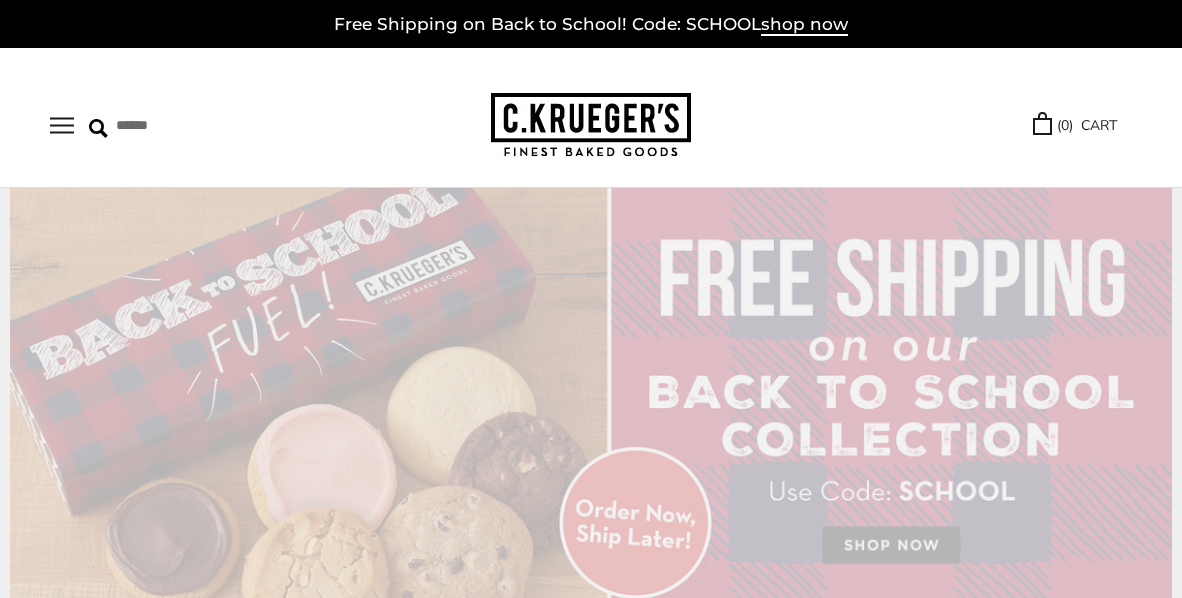 scroll, scrollTop: 0, scrollLeft: 0, axis: both 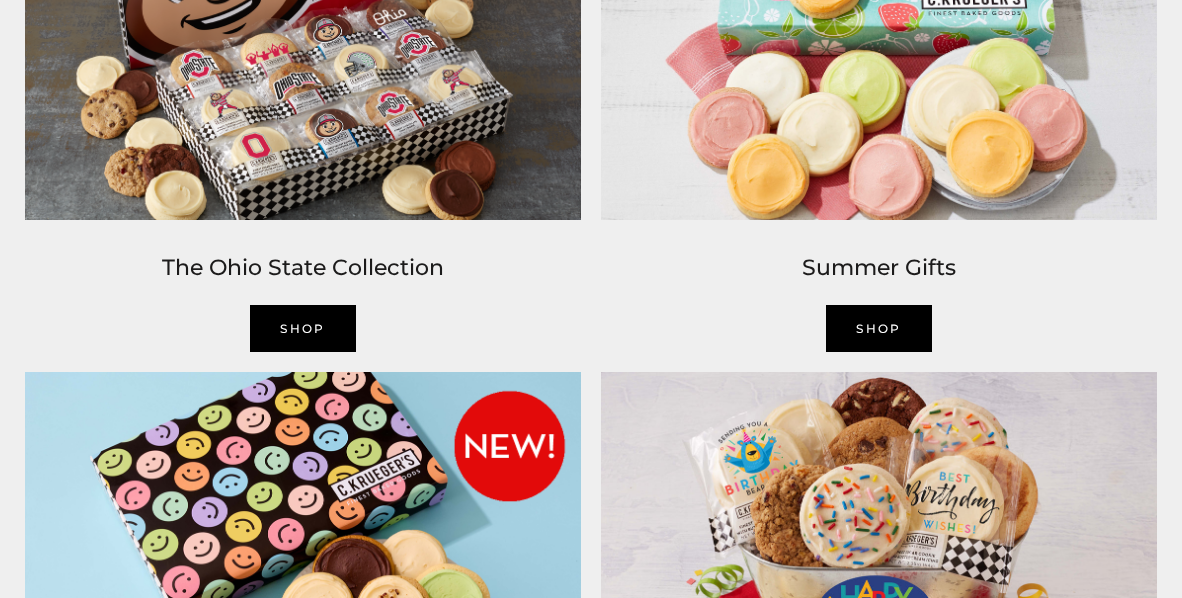 click on "Shop" at bounding box center [303, 328] 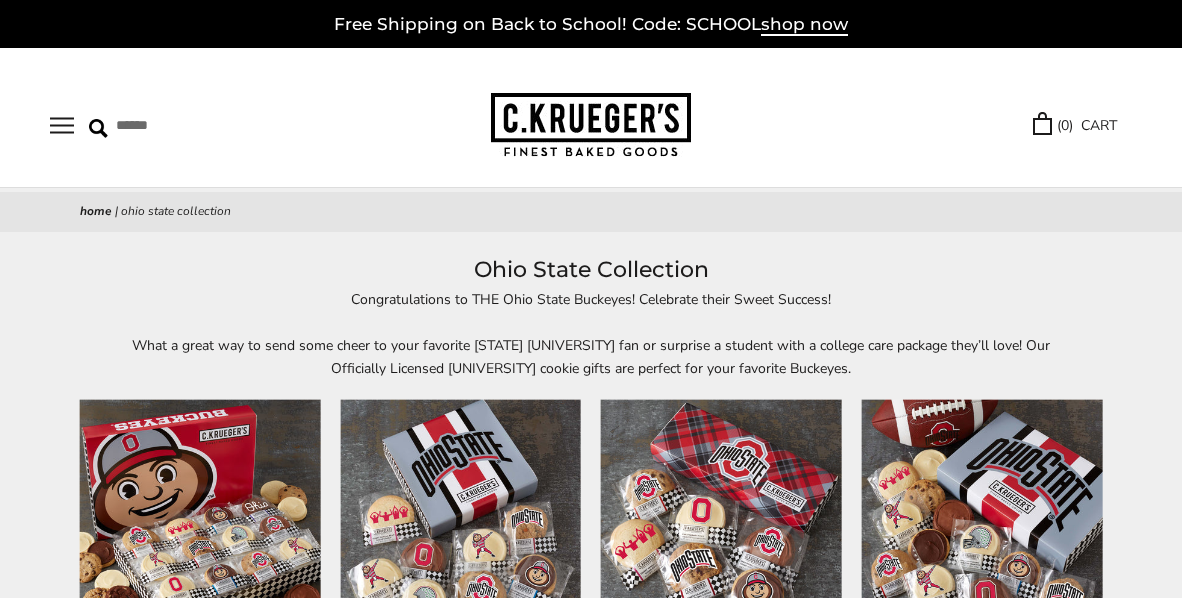 scroll, scrollTop: 0, scrollLeft: 0, axis: both 